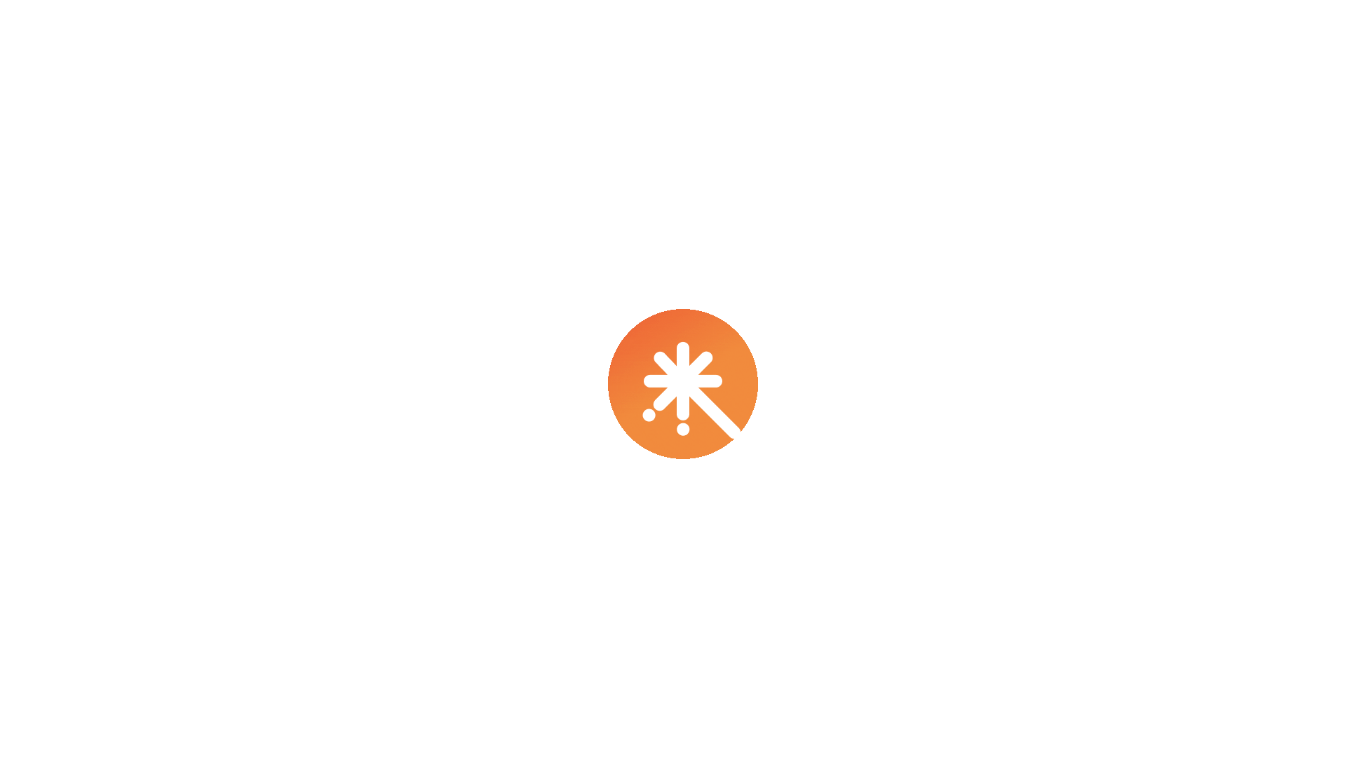 scroll, scrollTop: 0, scrollLeft: 0, axis: both 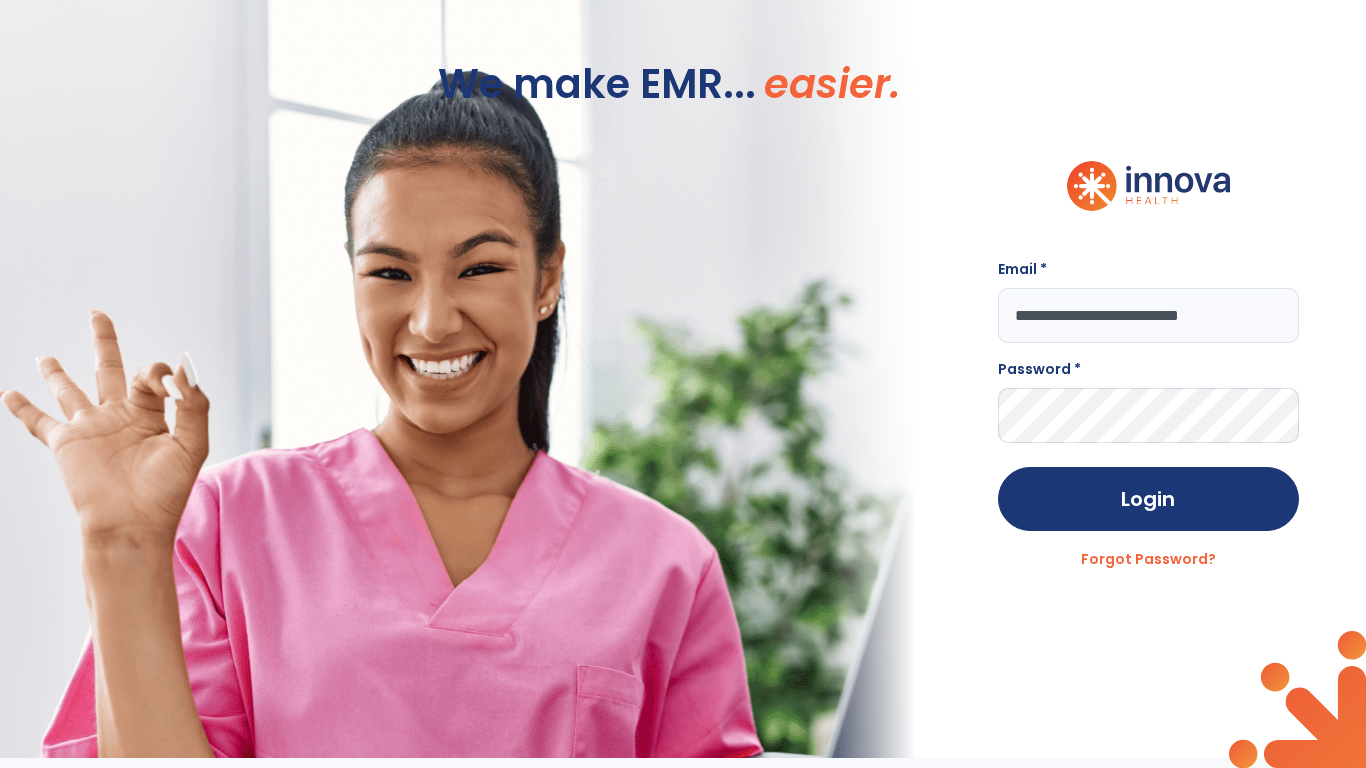 type on "**********" 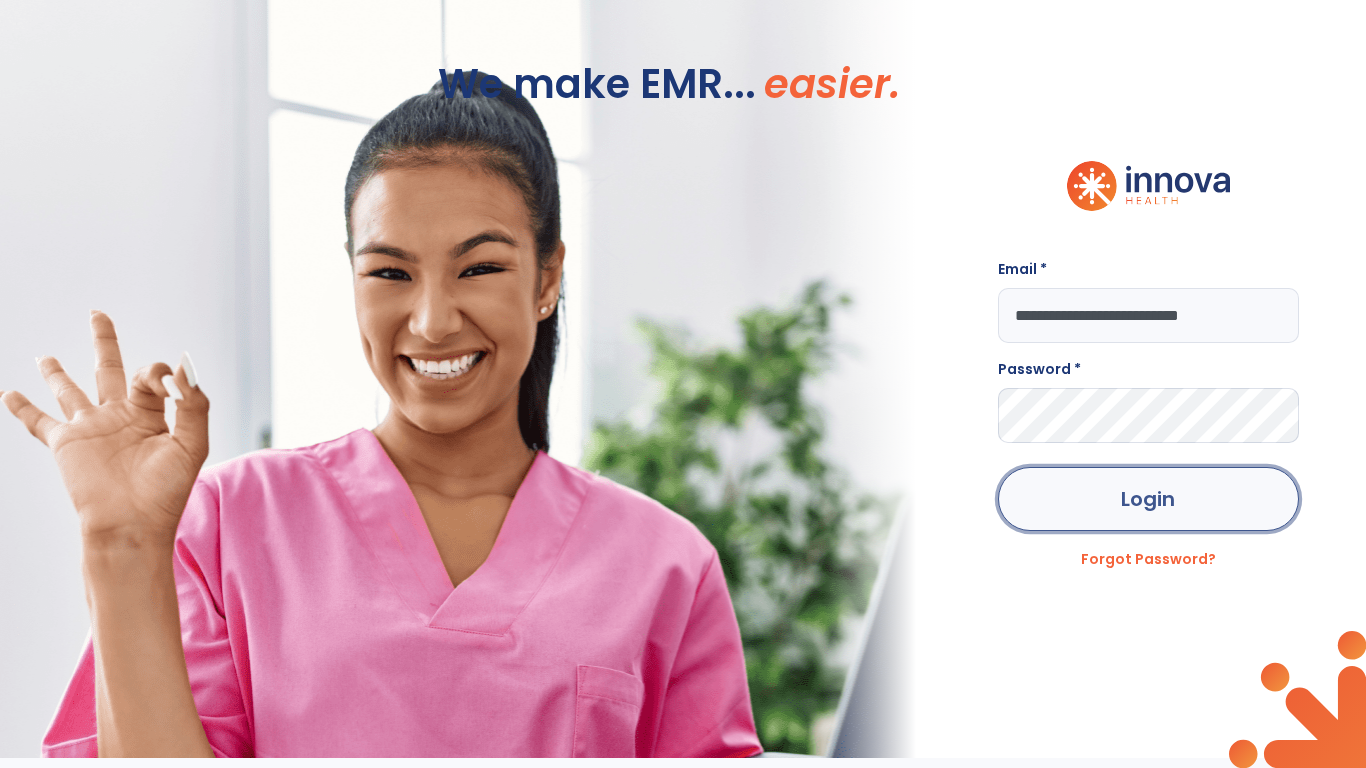 click on "Login" 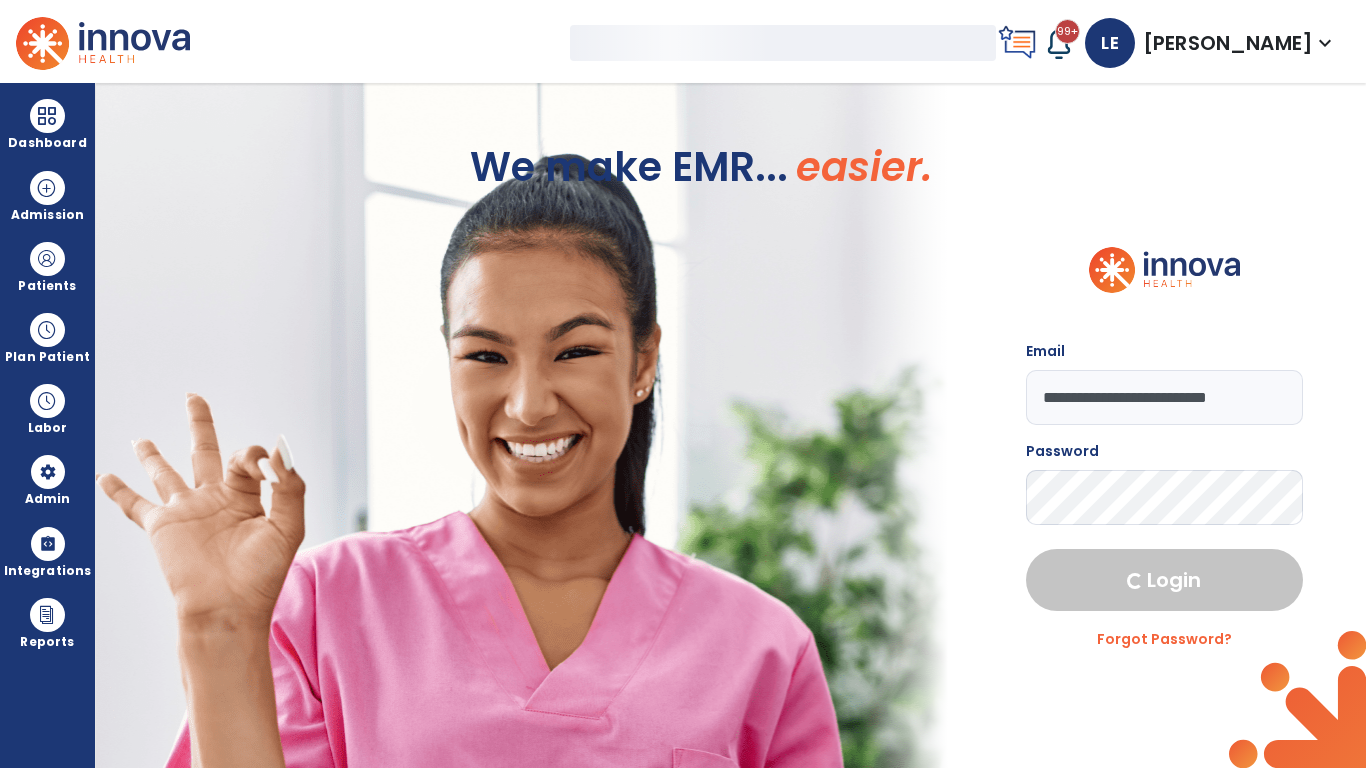 select on "***" 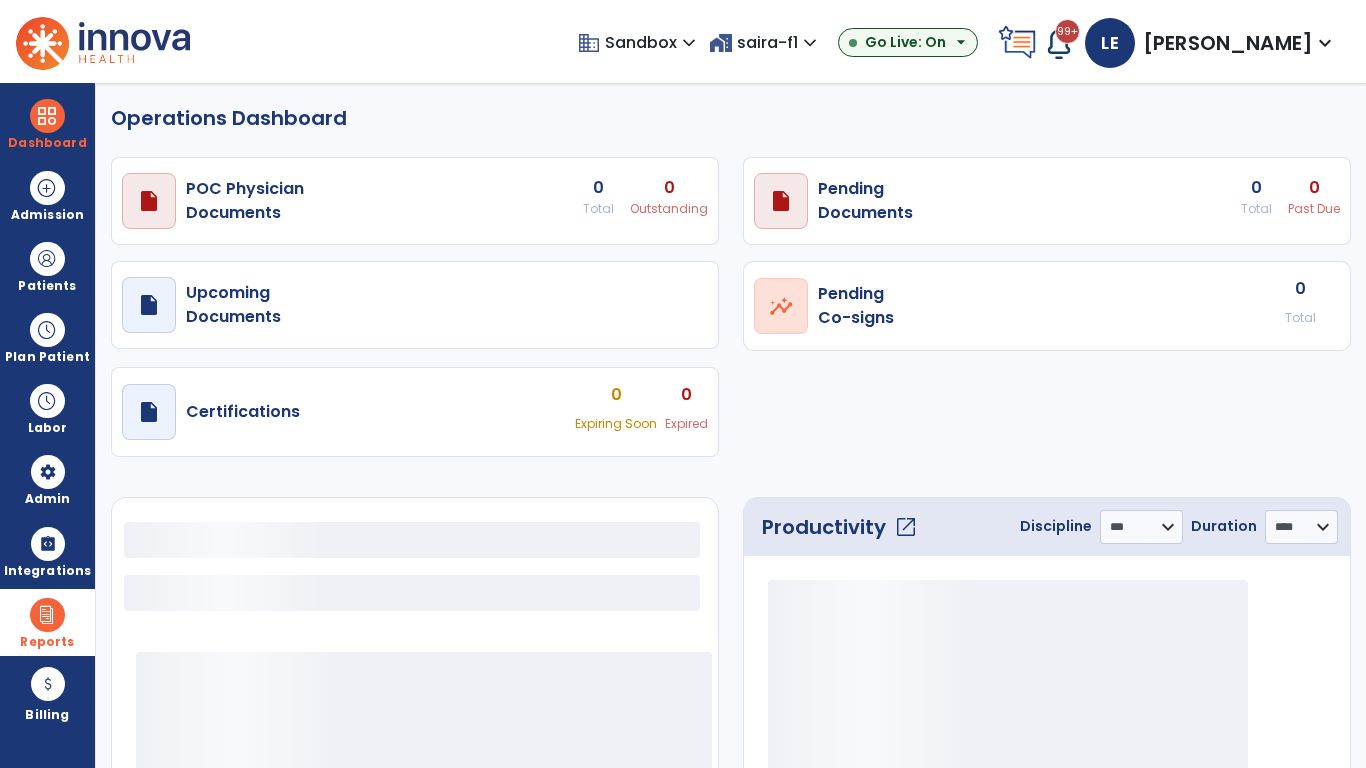 click at bounding box center [47, 615] 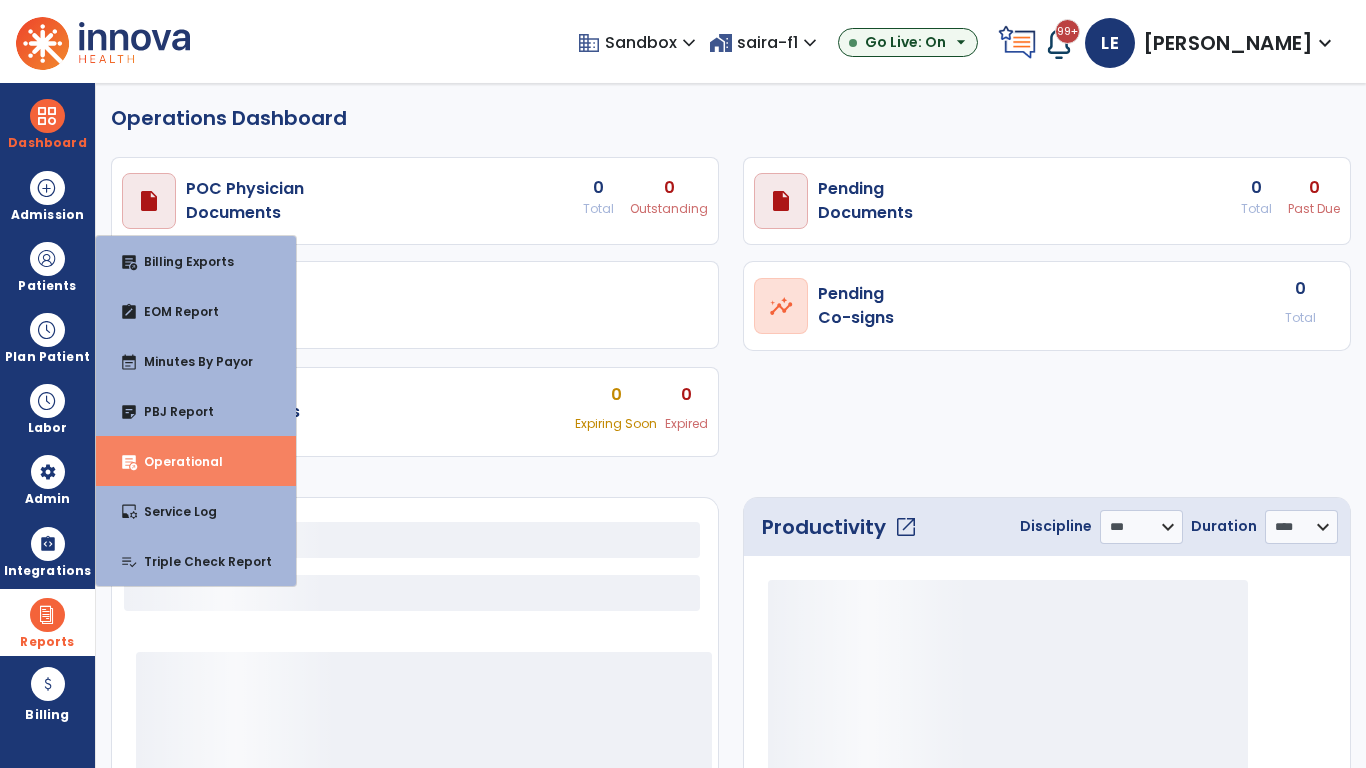 click on "Operational" at bounding box center (175, 461) 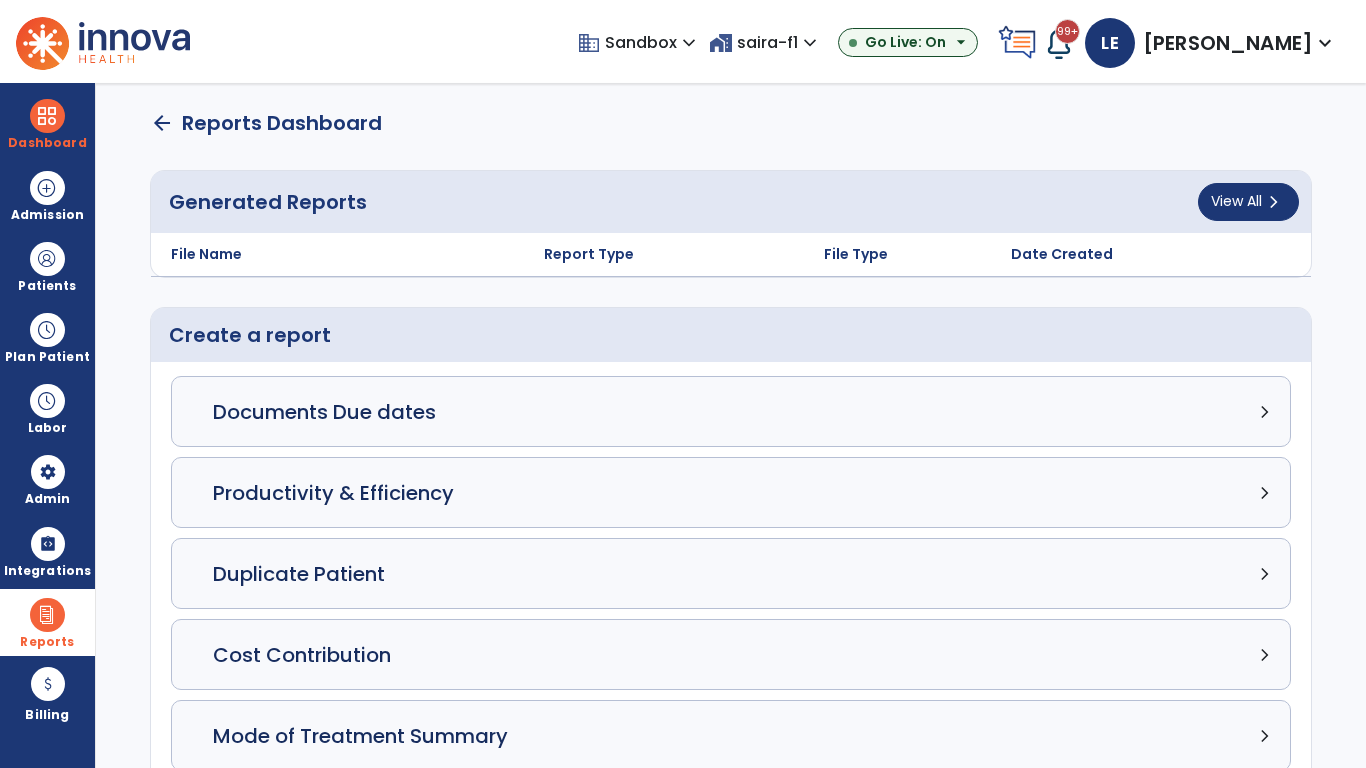 click on "Census Detail chevron_right" 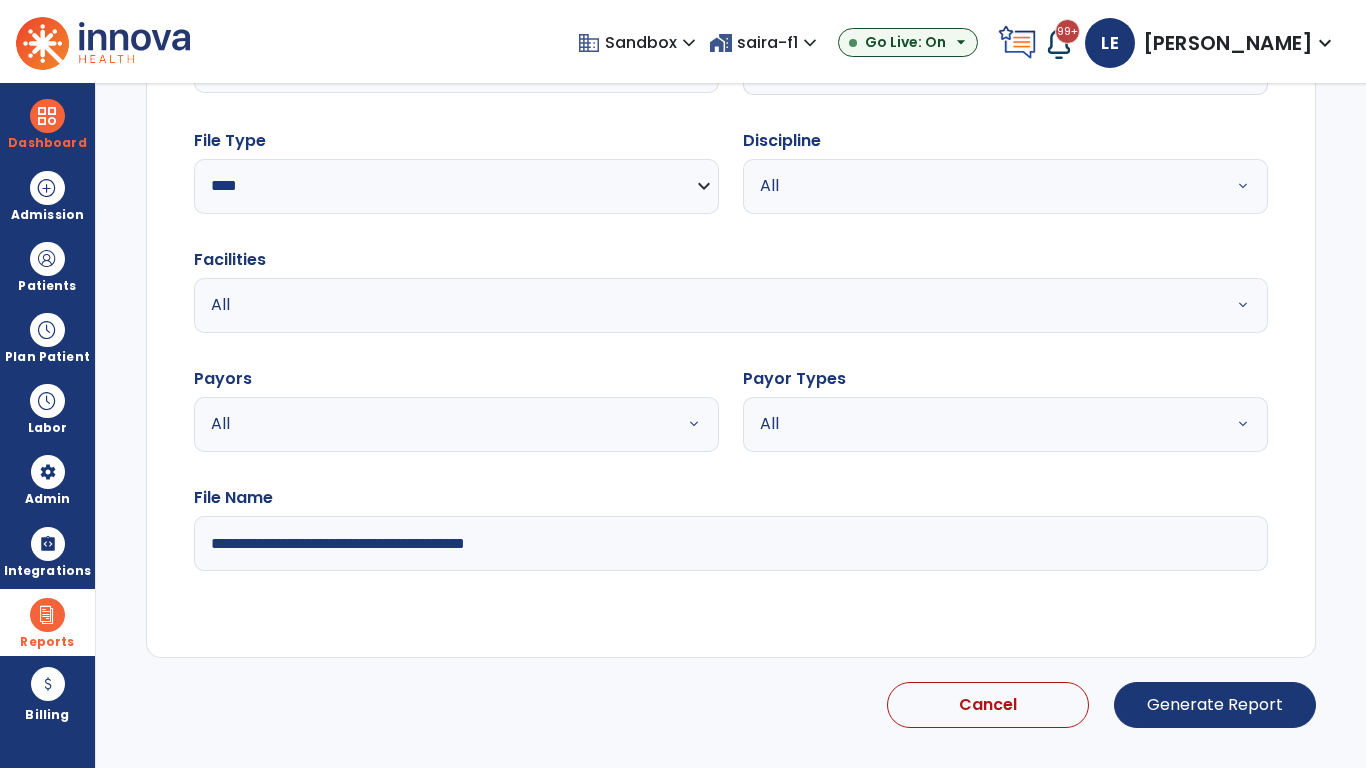 select on "*****" 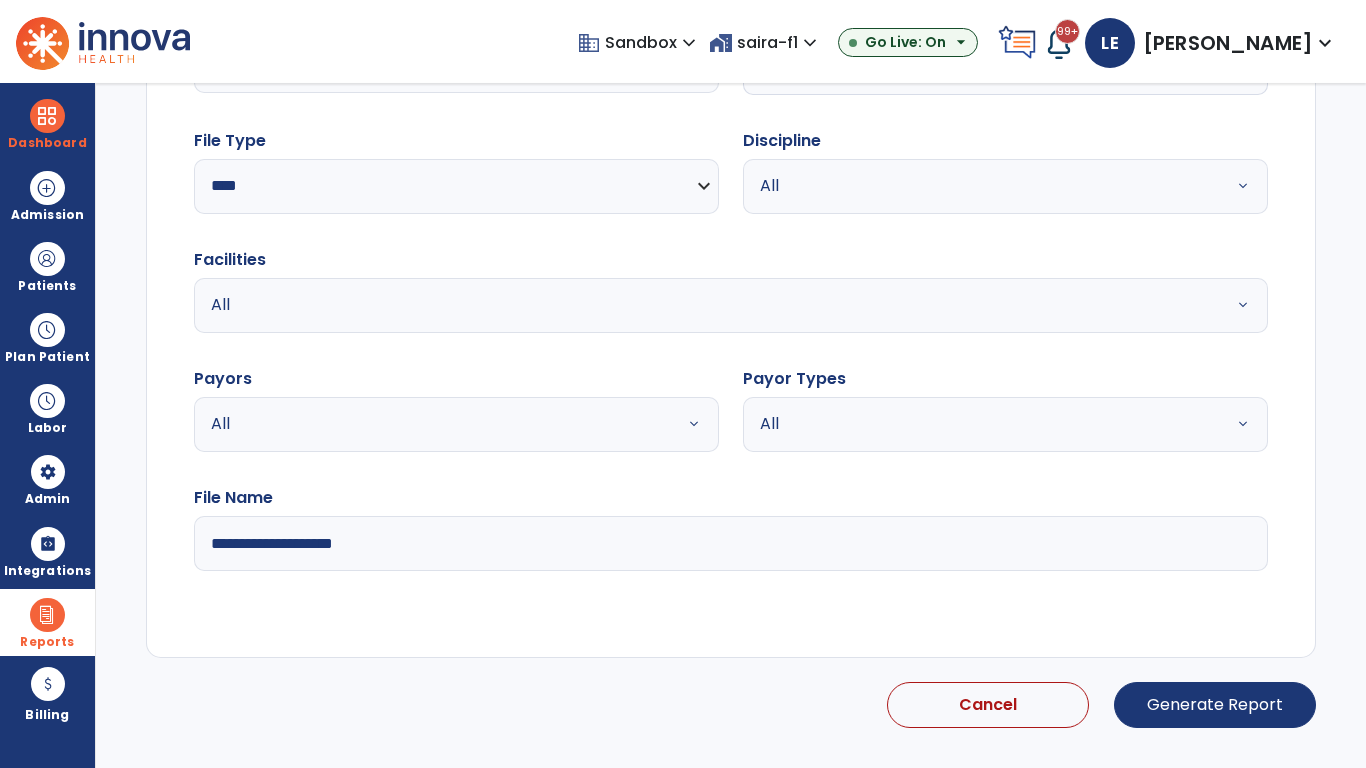 scroll, scrollTop: 192, scrollLeft: 0, axis: vertical 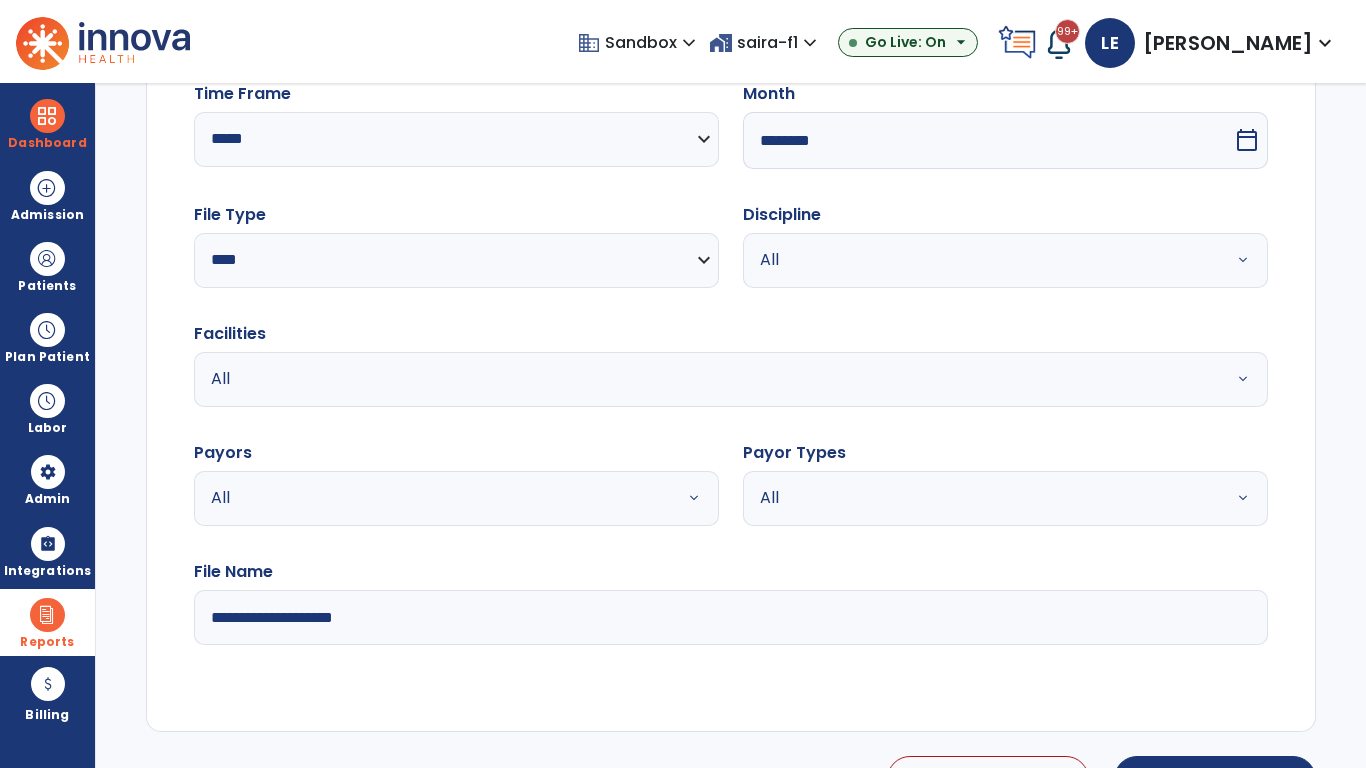 select on "*" 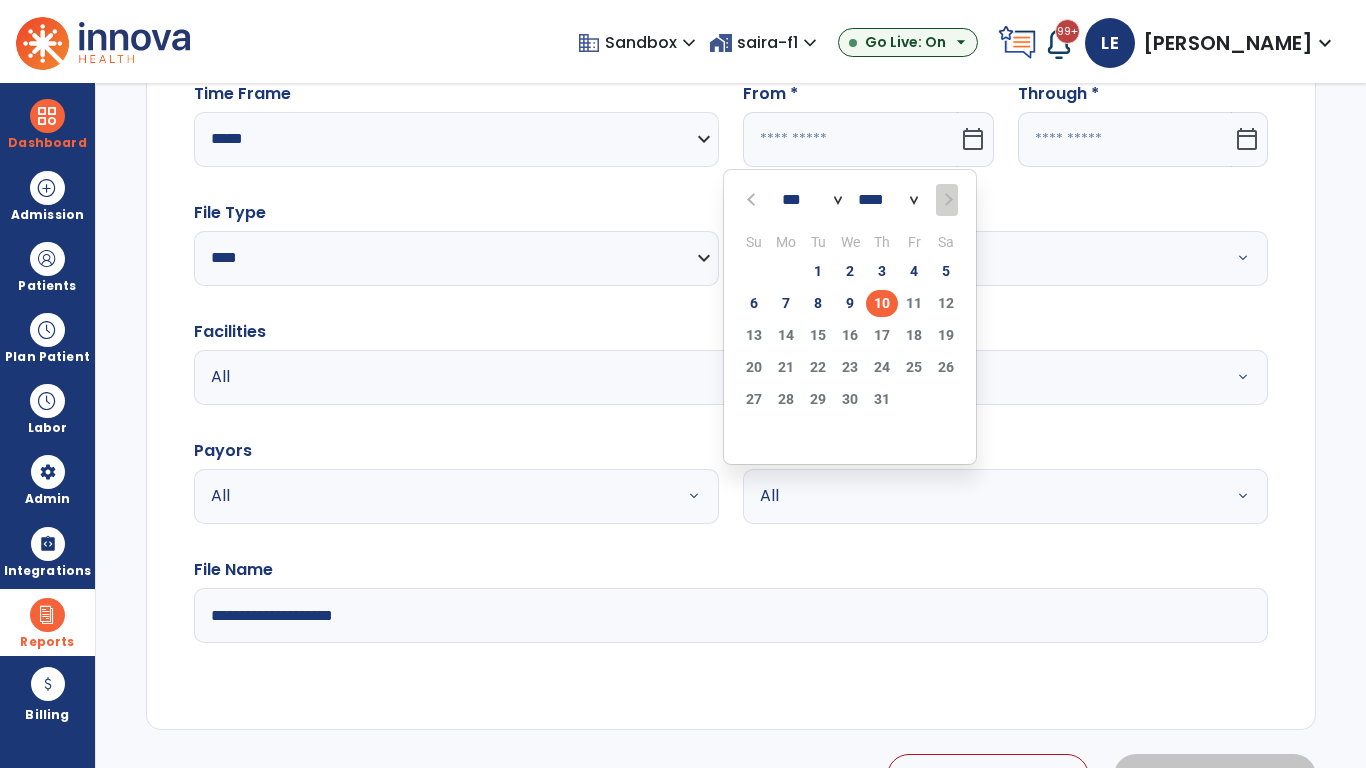 select on "****" 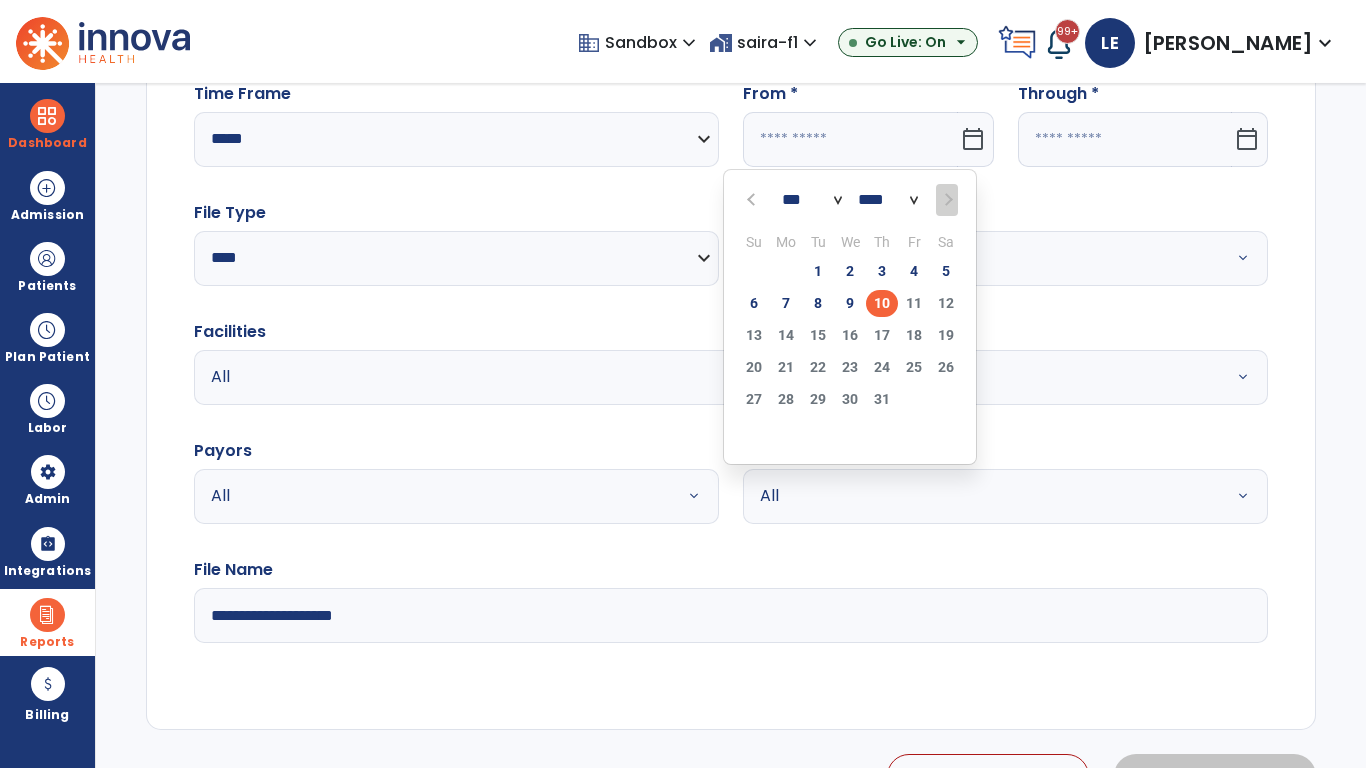 click on "29" 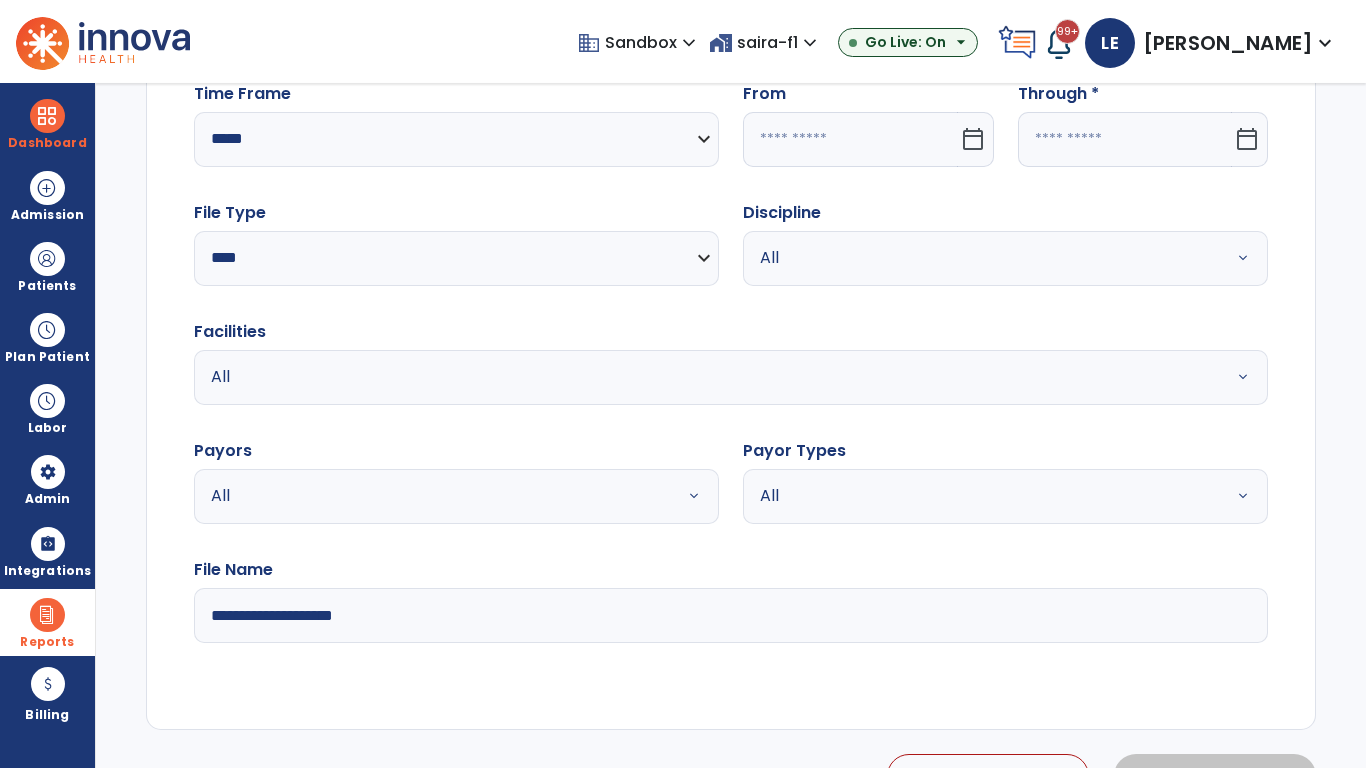 type on "**********" 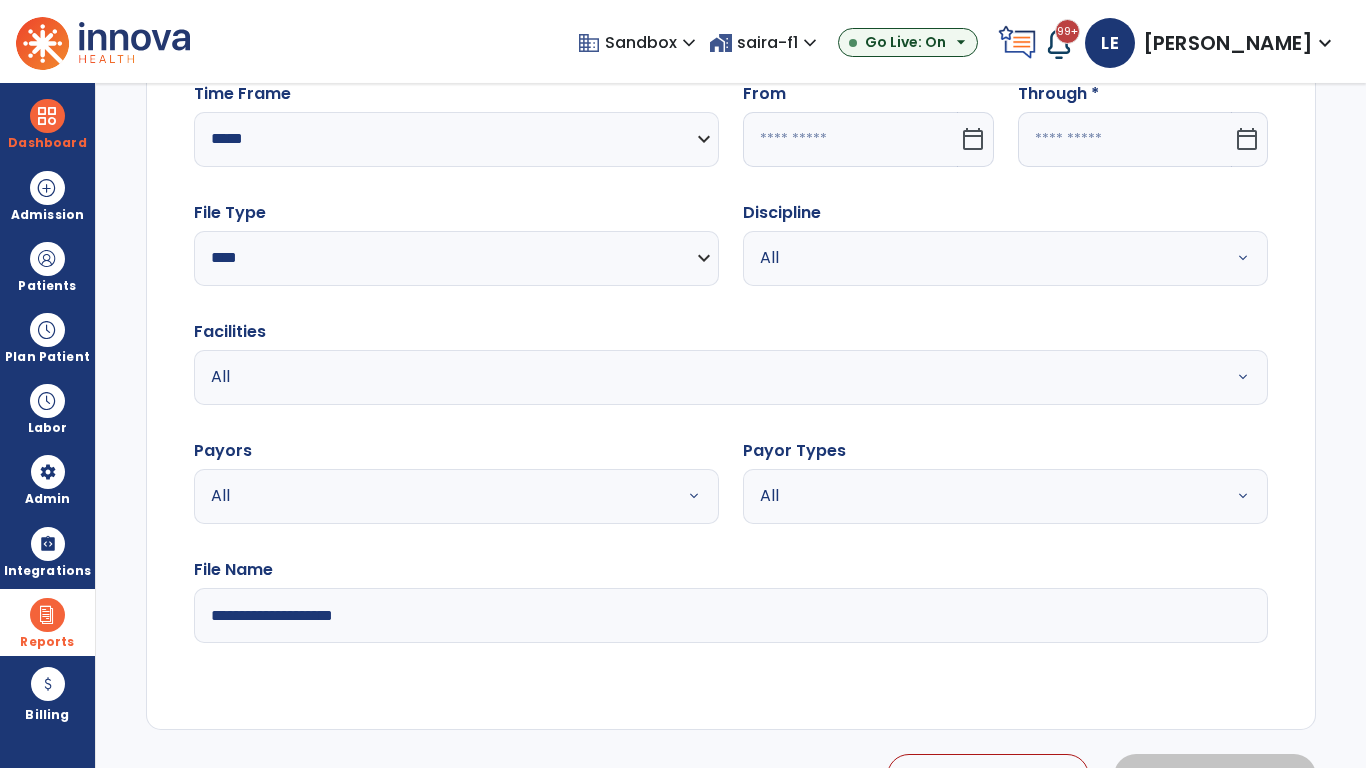 type on "*********" 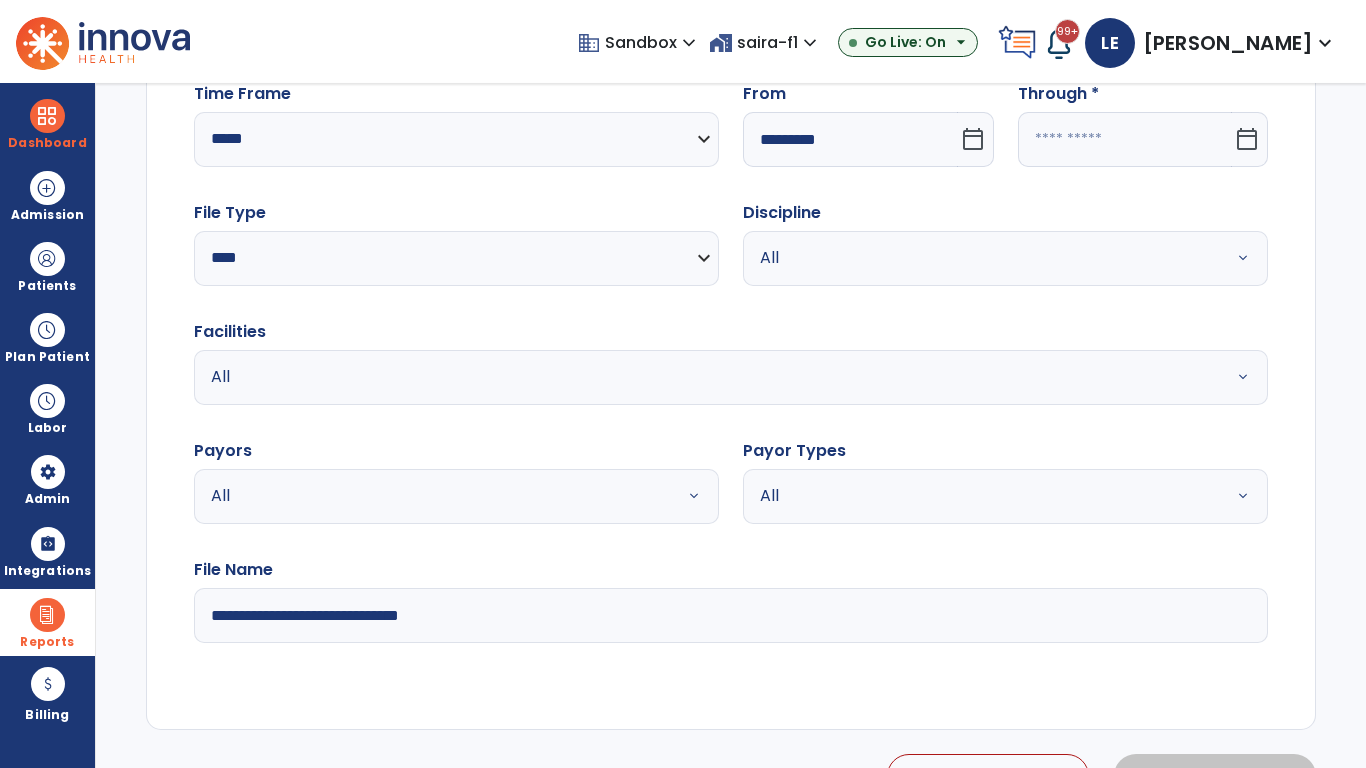 click 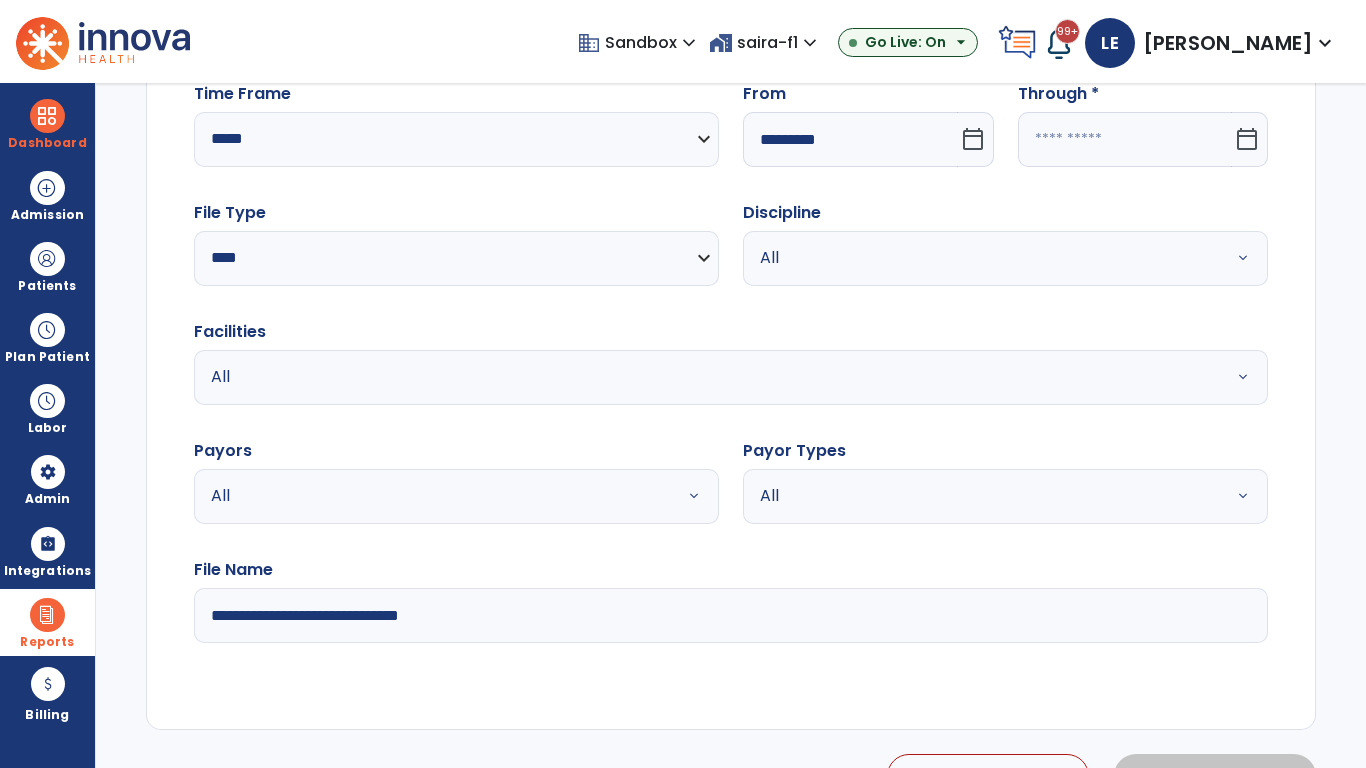 select on "*" 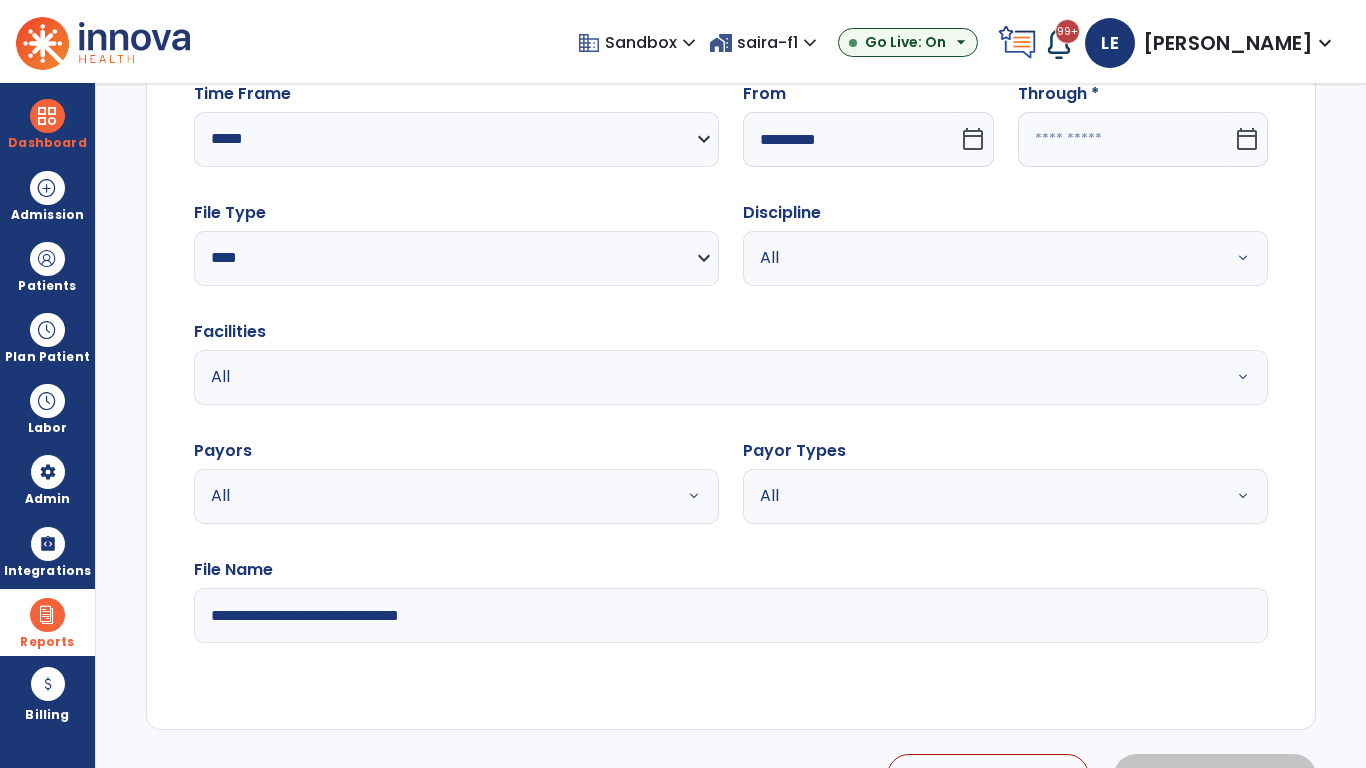 select on "****" 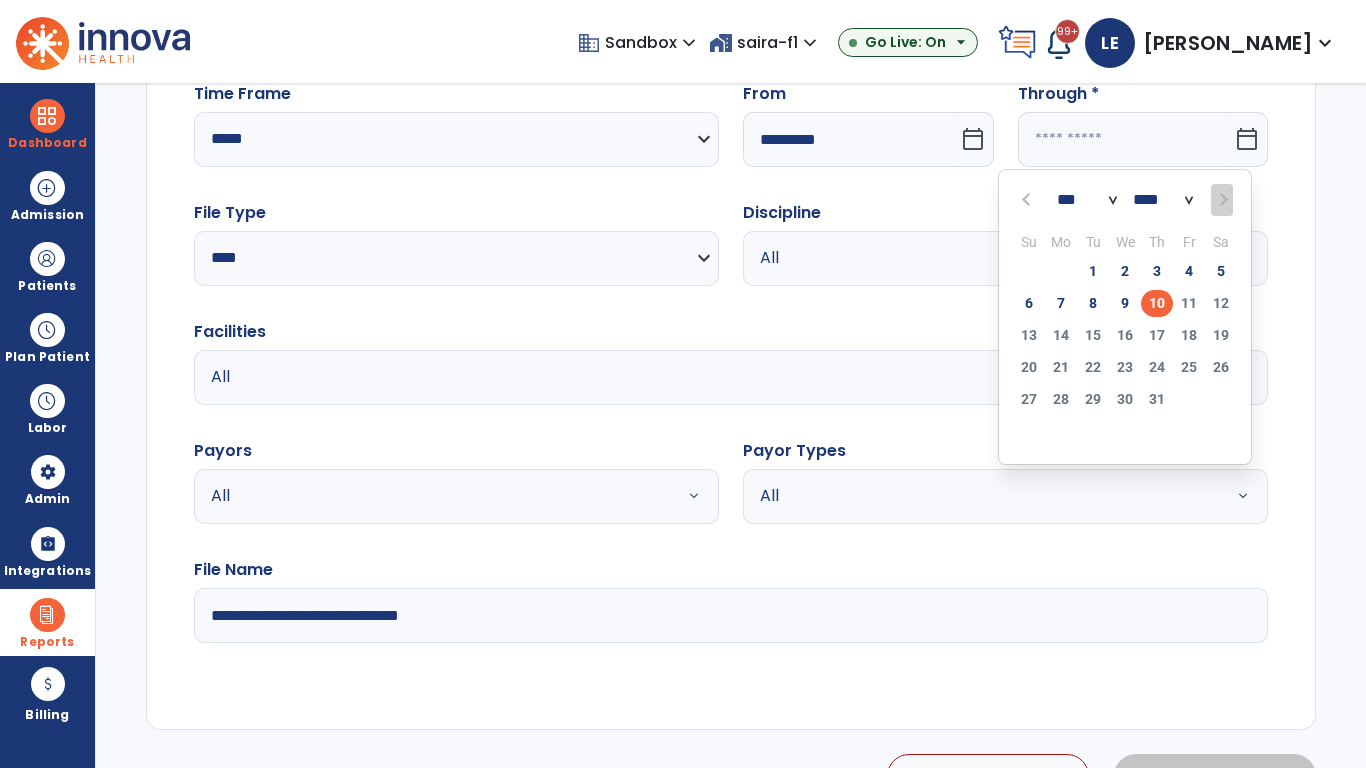 select on "*" 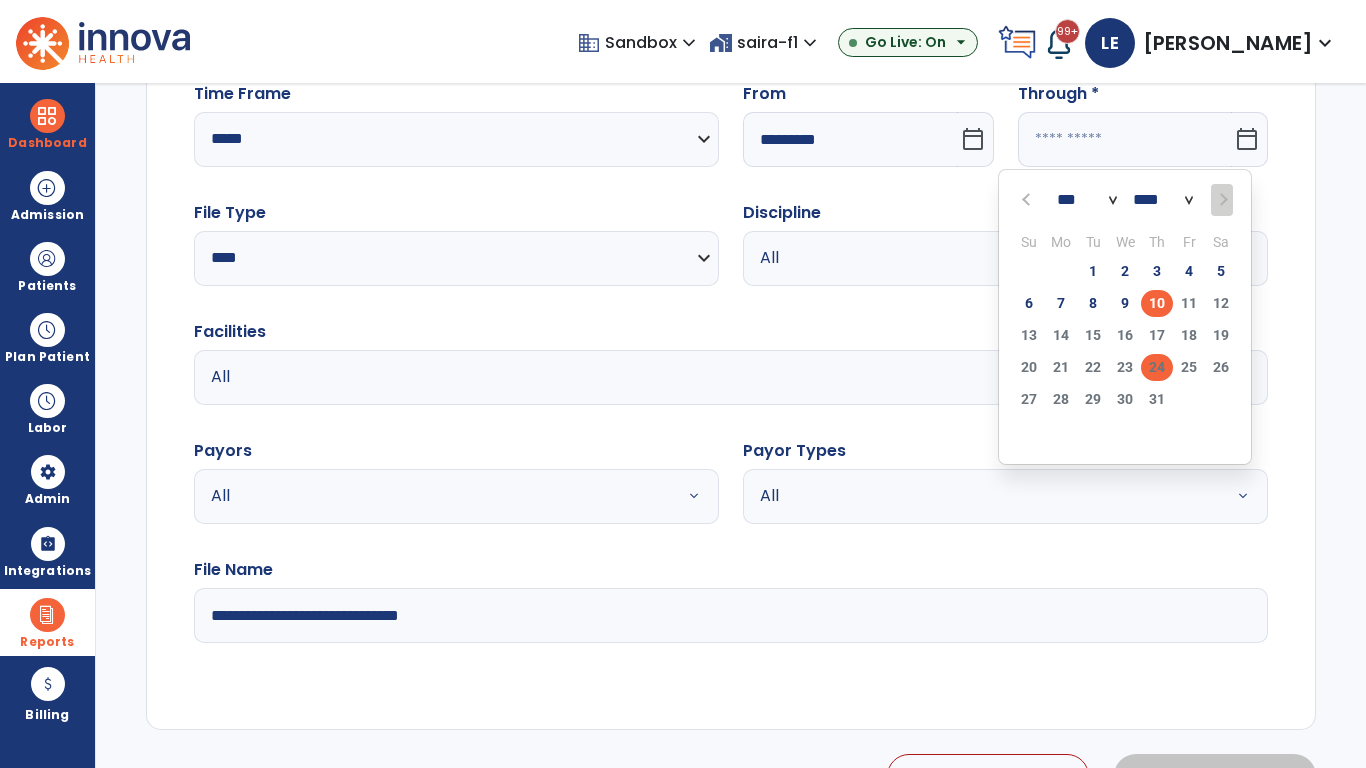click on "24" 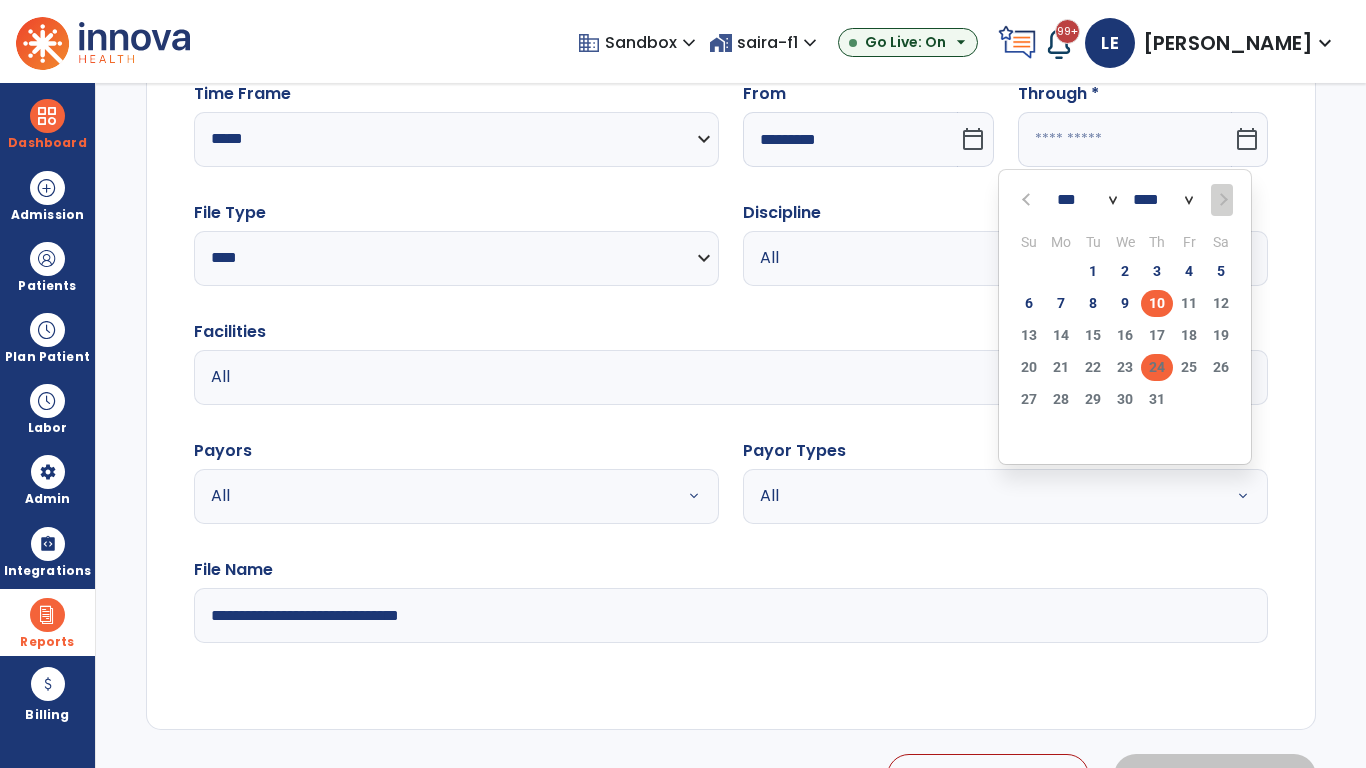type on "**********" 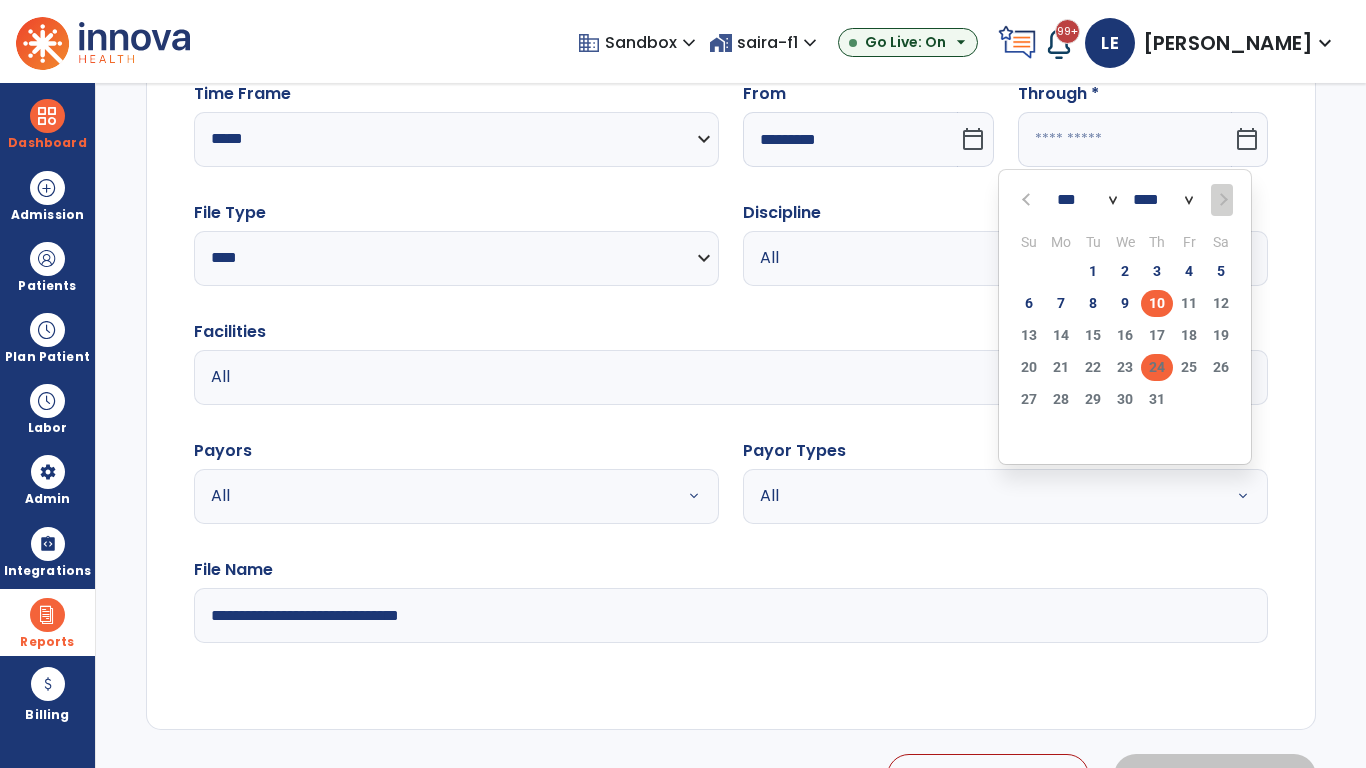type on "*********" 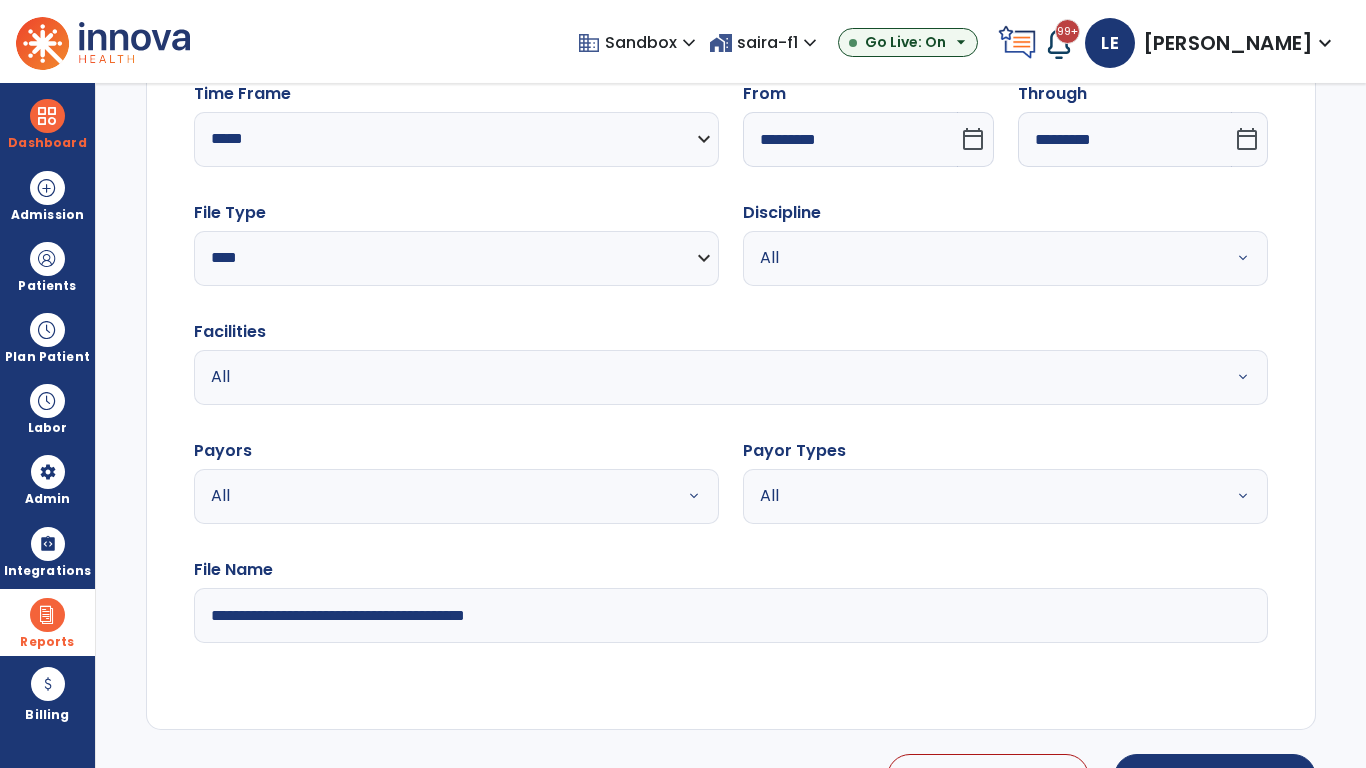 click on "All" at bounding box center [981, 258] 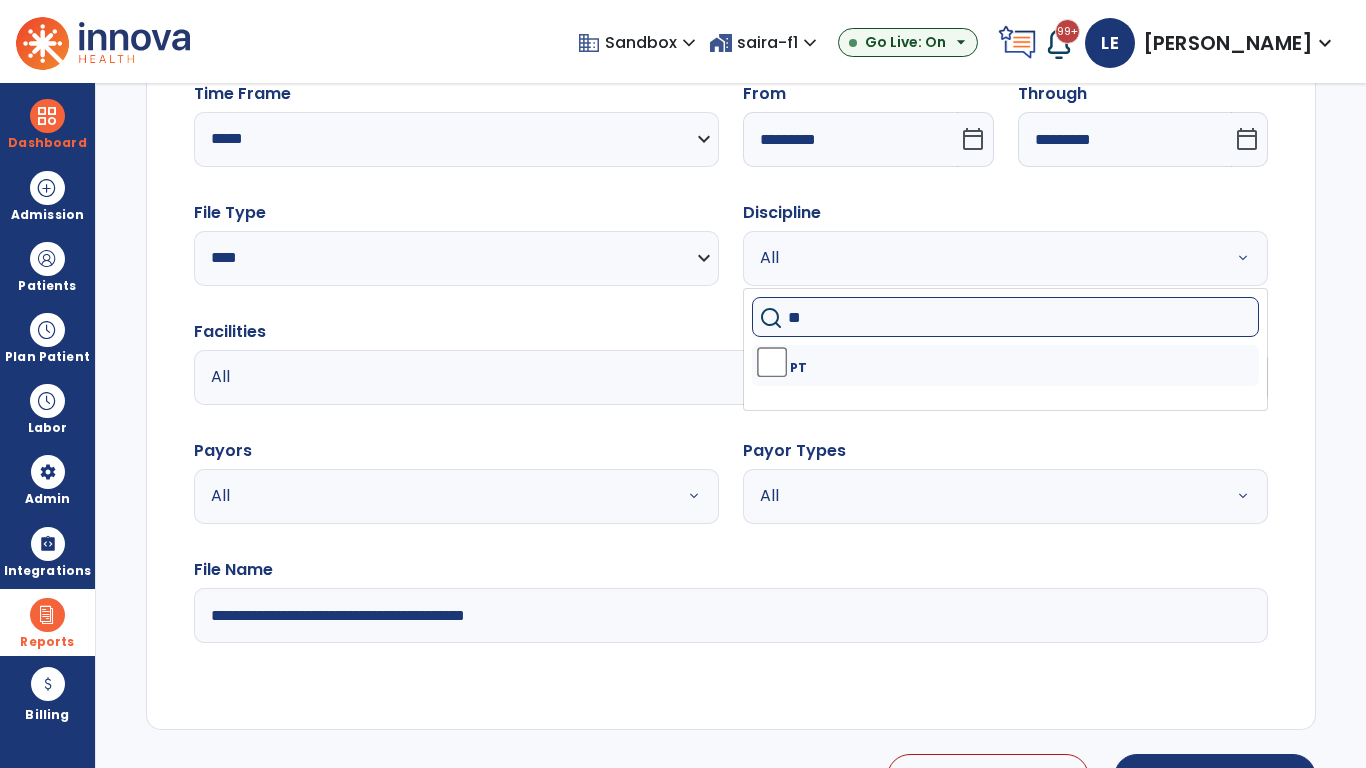 type on "**" 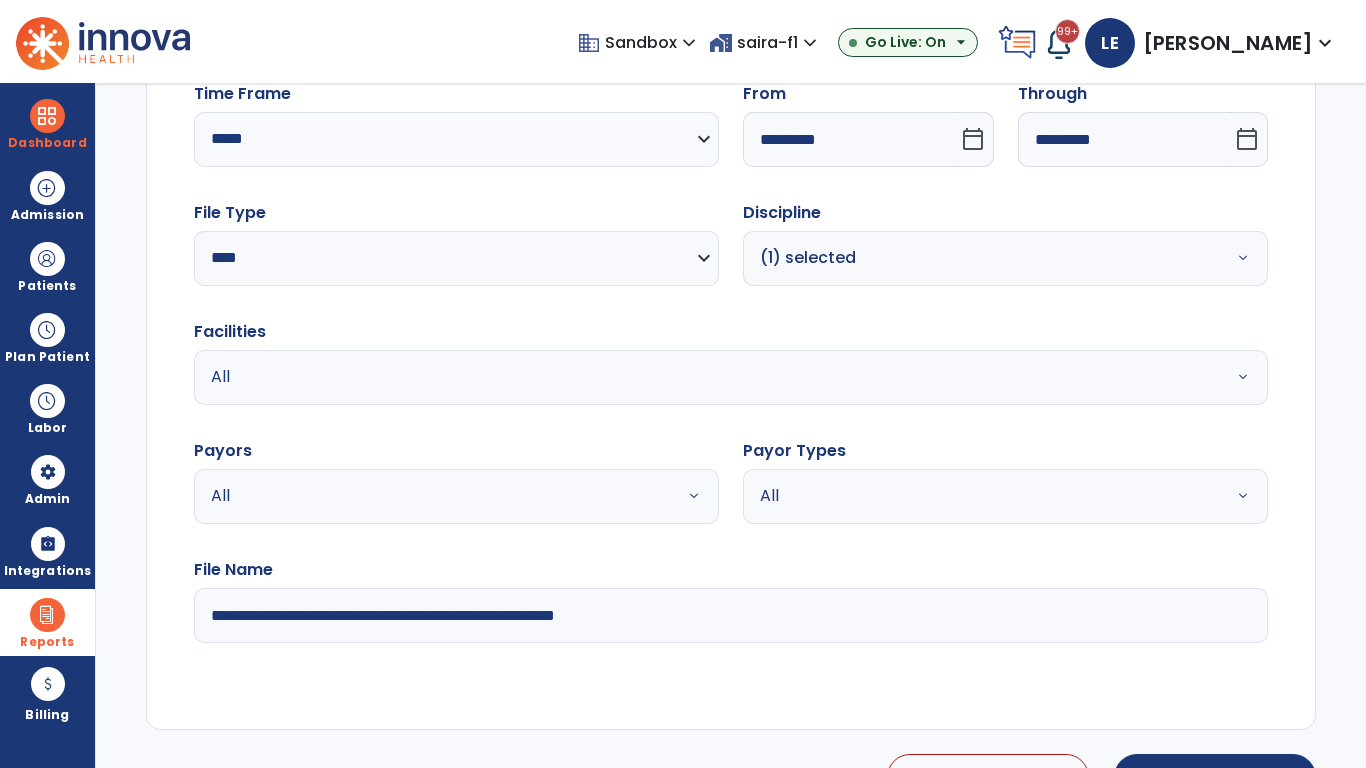 type on "**********" 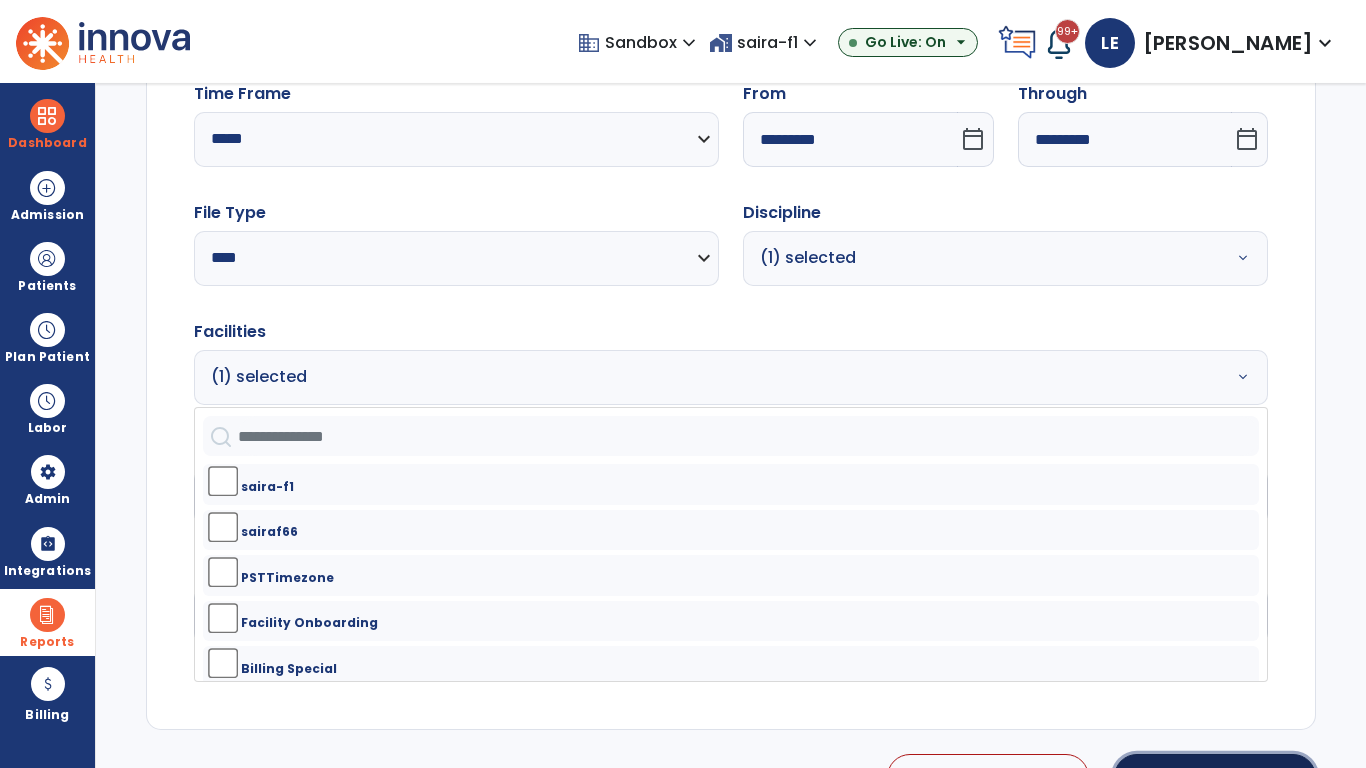 click on "Generate Report" 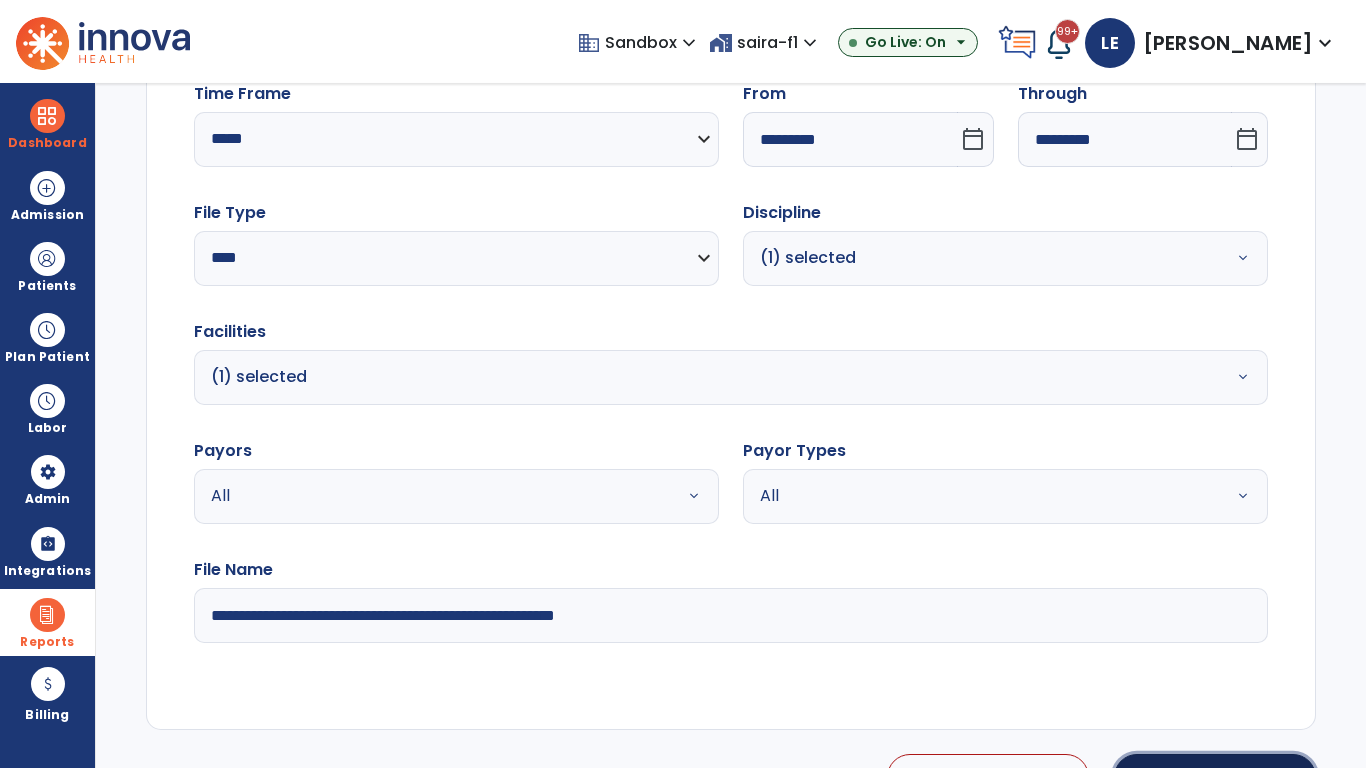 scroll, scrollTop: 224, scrollLeft: 0, axis: vertical 